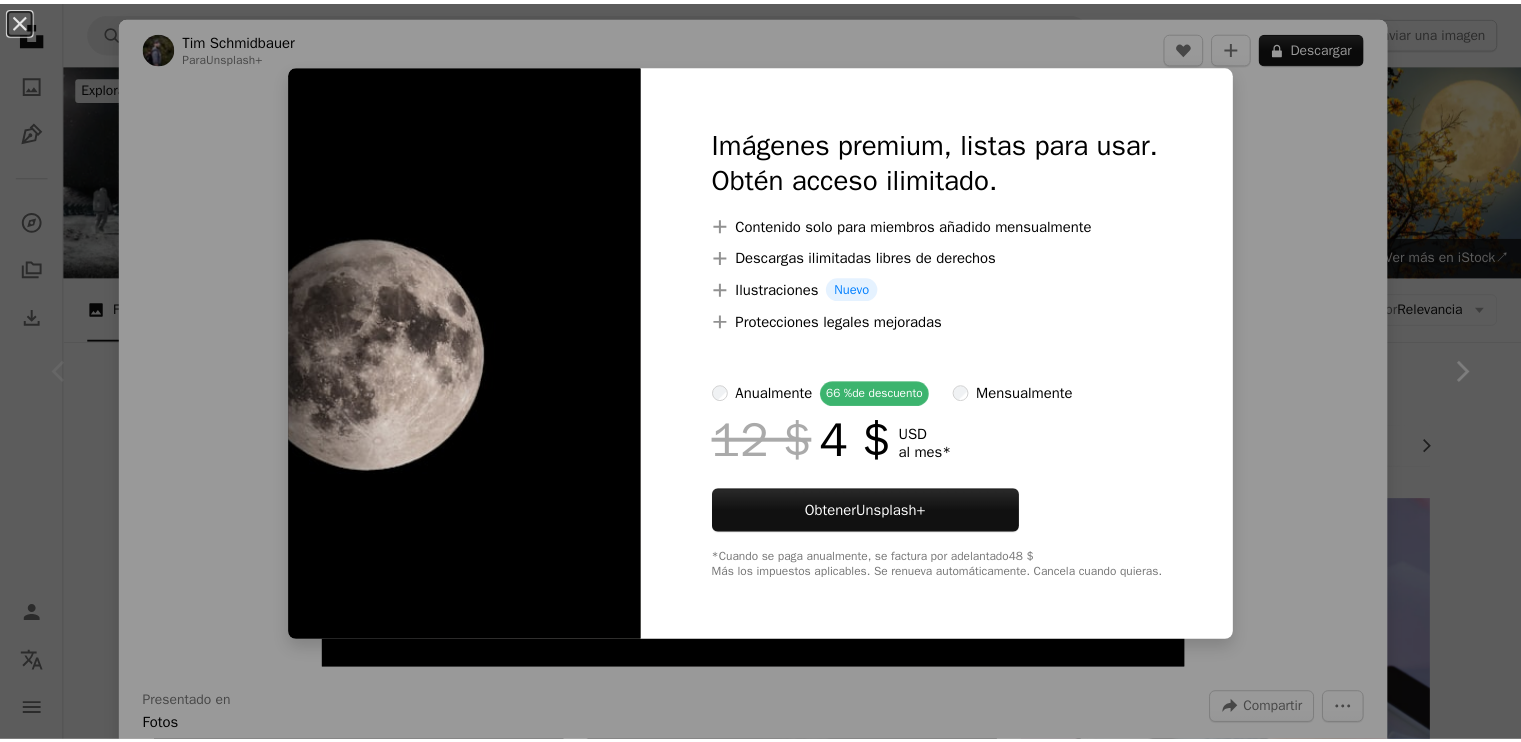 scroll, scrollTop: 300, scrollLeft: 0, axis: vertical 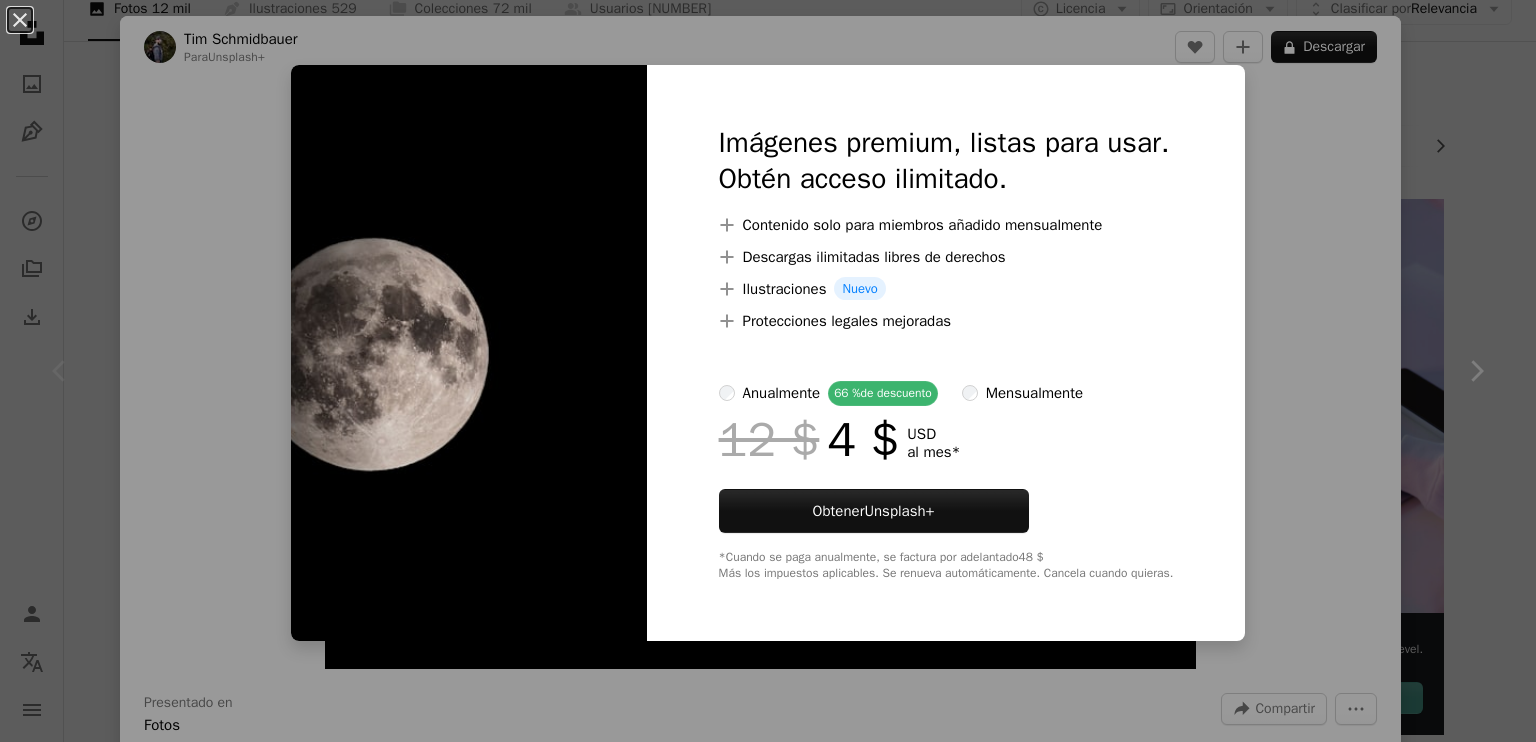 click on "An X shape Imágenes premium, listas para usar. Obtén acceso ilimitado. A plus sign Contenido solo para miembros añadido mensualmente A plus sign Descargas ilimitadas libres de derechos A plus sign Ilustraciones  Nuevo A plus sign Protecciones legales mejoradas anualmente 66 %  de descuento mensualmente 12 $   4 $ USD al mes * Obtener  Unsplash+ *Cuando se paga anualmente, se factura por adelantado  48 $ Más los impuestos aplicables. Se renueva automáticamente. Cancela cuando quieras." at bounding box center [768, 371] 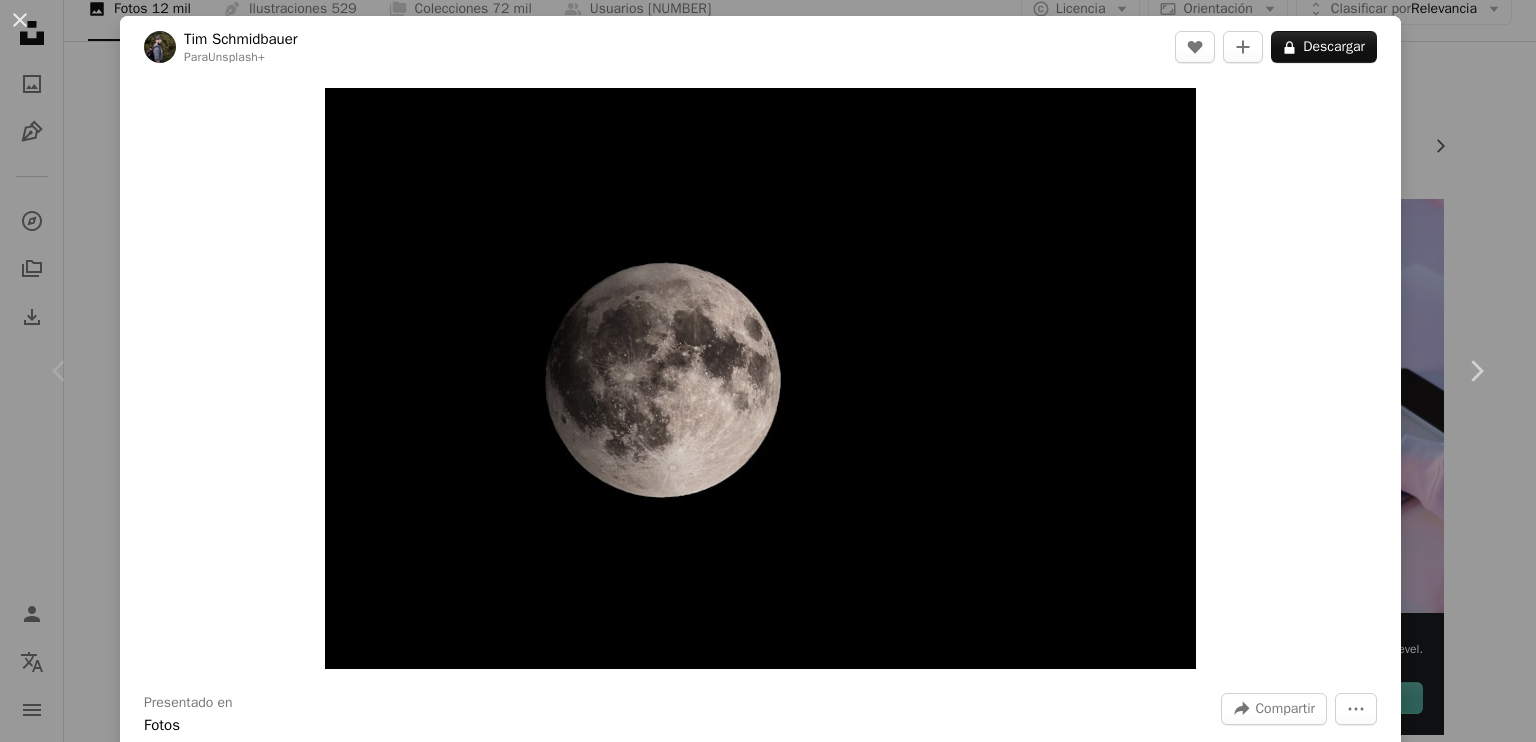 click on "An X shape Chevron left Chevron right [NAME] Para  Unsplash+ A heart A plus sign A lock Descargar Zoom in Presentado en Fotos A forward-right arrow Compartir More Actions Calendar outlined Publicado el  13 de junio de 2023 Safety Con la  Licencia Unsplash+ fondo oscuro papel pintado oscuro luna Noche Fondo oscuro Blanco fondo de pantalla de modo oscuro astronauta NASA misión elegante Superficie detalle observación Astro Fondo de modo oscuro omega Imágenes gratuitas Imágenes relacionadas Plus sign for Unsplash+ A heart A plus sign [NAME] Para  Unsplash+ A lock Descargar Plus sign for Unsplash+ A heart A plus sign [NAME] Para  Unsplash+ A lock Descargar Plus sign for Unsplash+ A heart A plus sign [NAME] Para  Unsplash+ A lock Descargar Plus sign for Unsplash+ A heart A plus sign Getty Images Para  Unsplash+ A lock Descargar Plus sign for Unsplash+ A heart A plus sign [NAME] Para  Unsplash+ A lock Descargar Plus sign for Unsplash+ A heart A plus sign Joshua Earle Para" at bounding box center (768, 371) 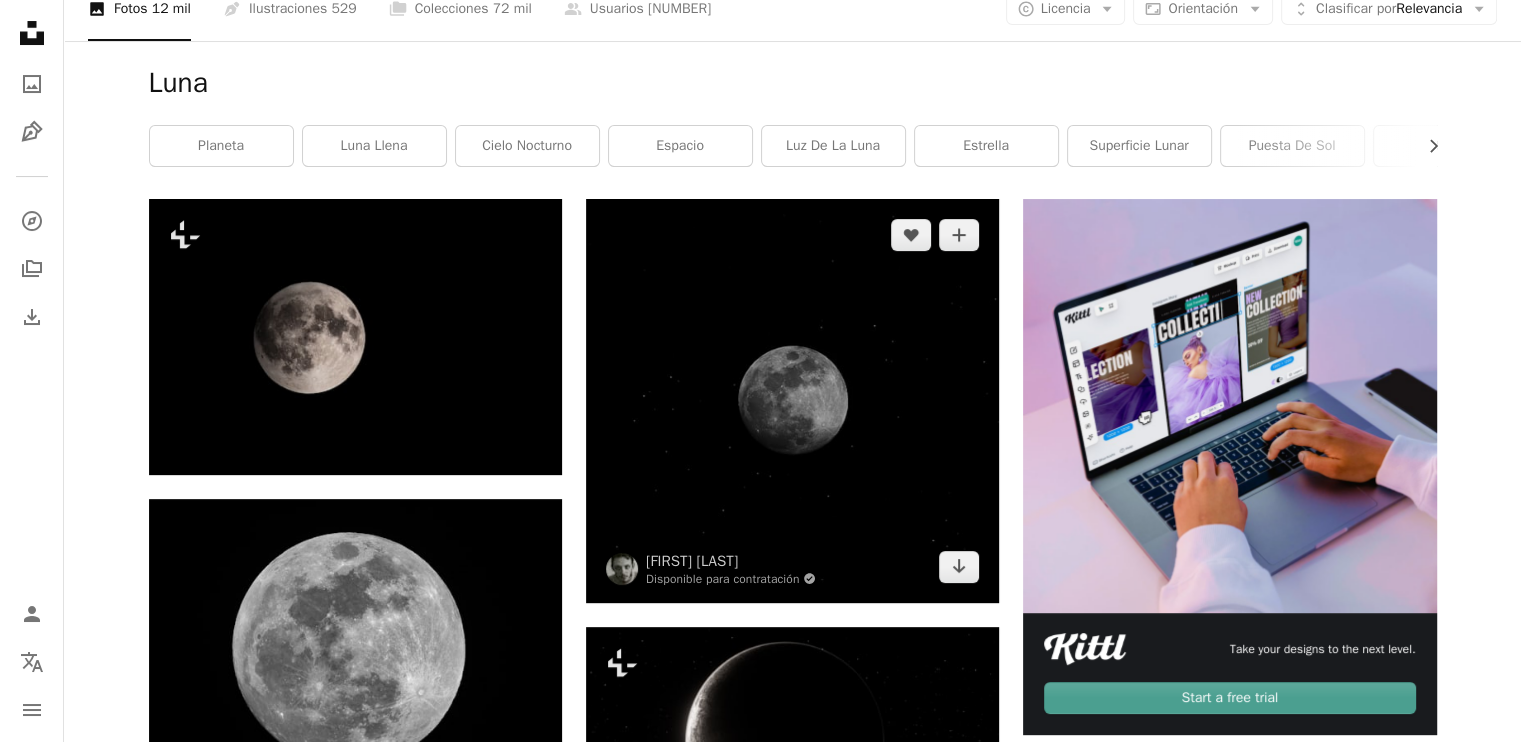 click at bounding box center (792, 400) 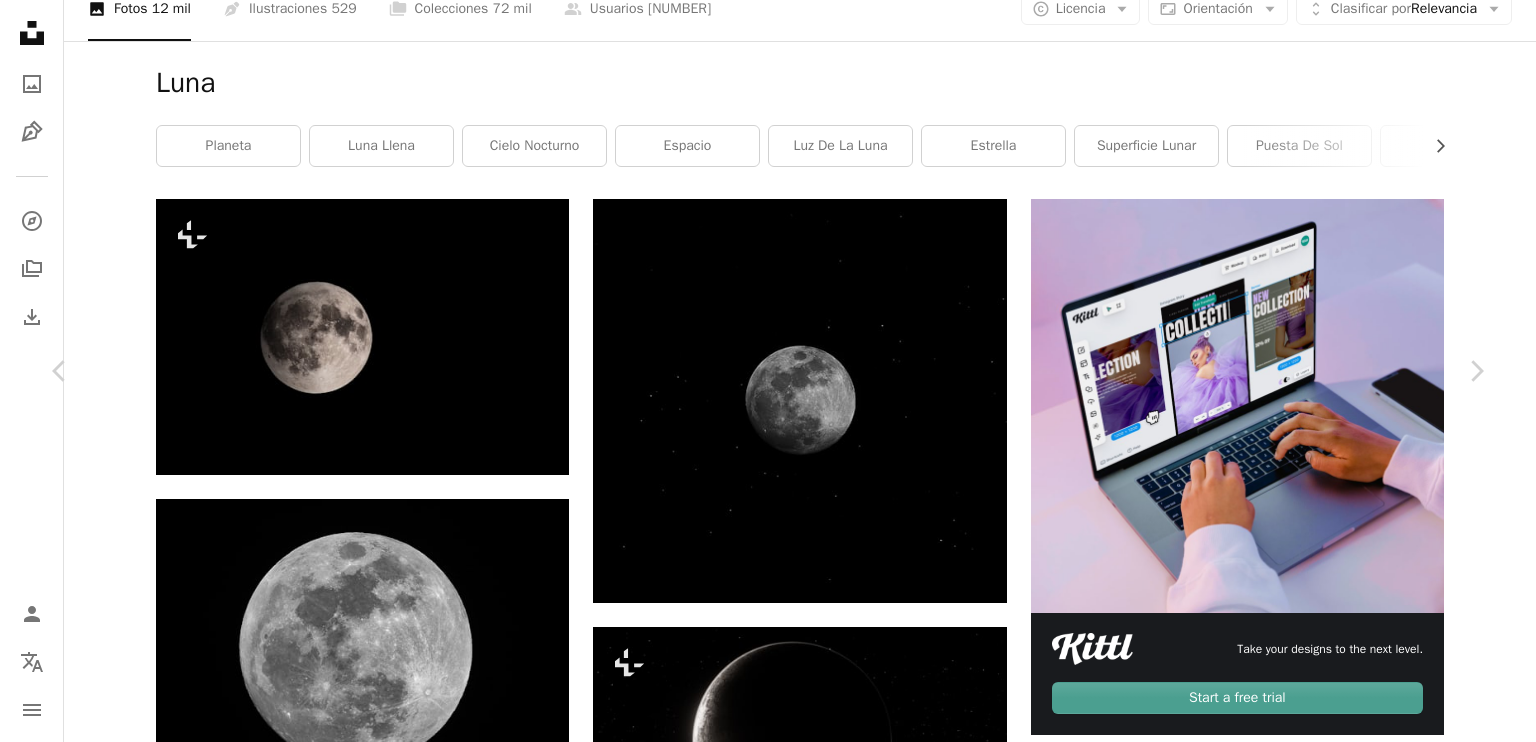 click on "An X shape Chevron left Chevron right Chevron right Alexander Andrews Disponible para contratación A checkmark inside of a circle A heart A plus sign Descargar gratis Chevron down Zoom in Visualizaciones [PHONE] Descargas [NUMBER] Presentado en Fotos A forward-right arrow Compartir Info icon Información More Actions Calendar outlined Publicado el  29 de marzo de 2017 Camera NIKON CORPORATION, NIKON D810 Safety Uso gratuito bajo la  Licencia Unsplash fondo espacio oscuro papel pintado oscuro luna Noche universo Fondo oscuro Estrellas icono fondo de pantalla de la luna astronomía cosmos símbolo brillante luz de la luna Superficie detalle aislado Fondo de la luna Imágenes de dominio público Explora imágenes premium relacionadas en iStock  |  Ahorra un 20 % con el código UNSPLASH20 Ver más en iStock  ↗️ Imágenes relacionadas A heart A plus sign Malik Shibly Arrow pointing down Plus sign for Unsplash+ A heart A plus sign Jonny Gios Para  Unsplash+ A lock Descargar A heart A plus sign Aron Visuals A heart A heart" at bounding box center (768, 7931) 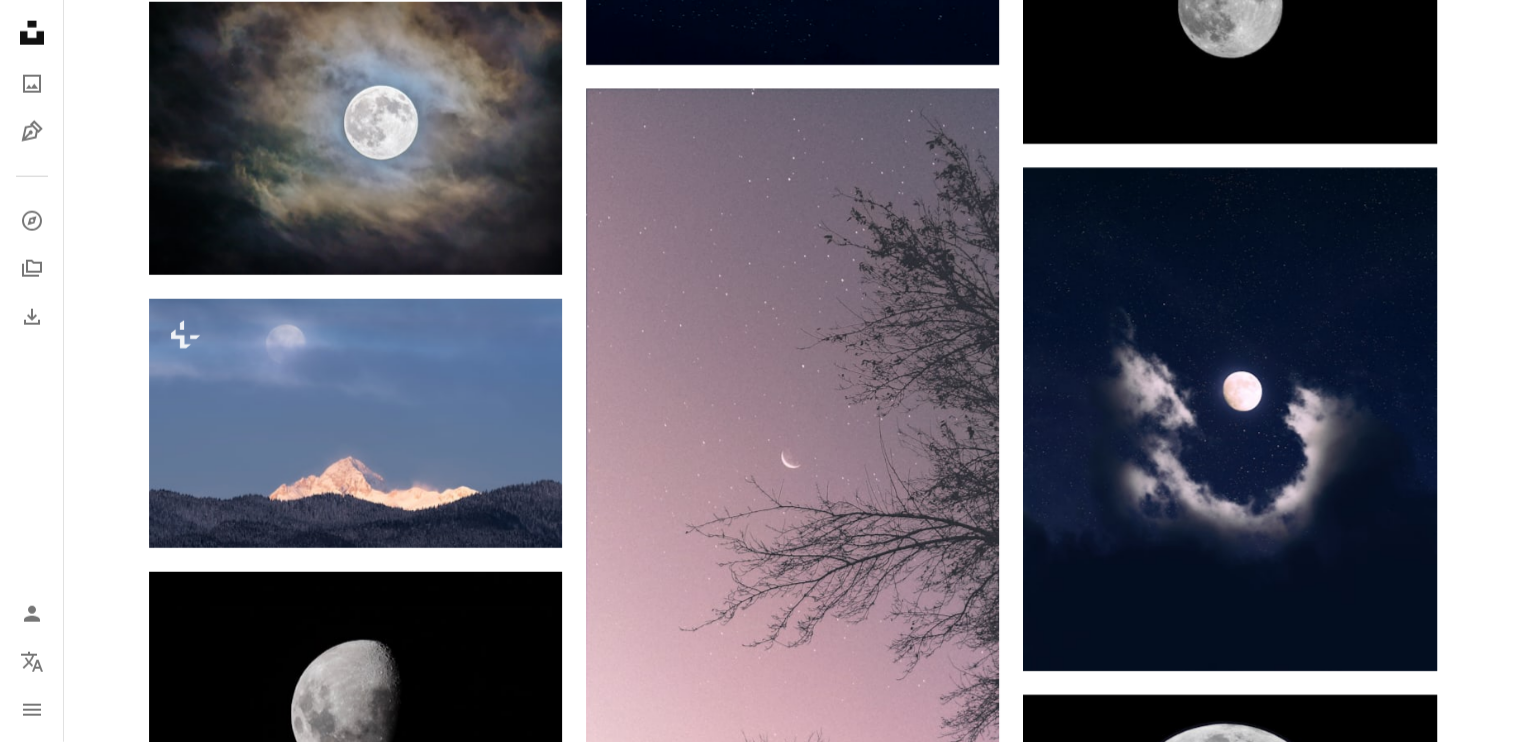 scroll, scrollTop: 5200, scrollLeft: 0, axis: vertical 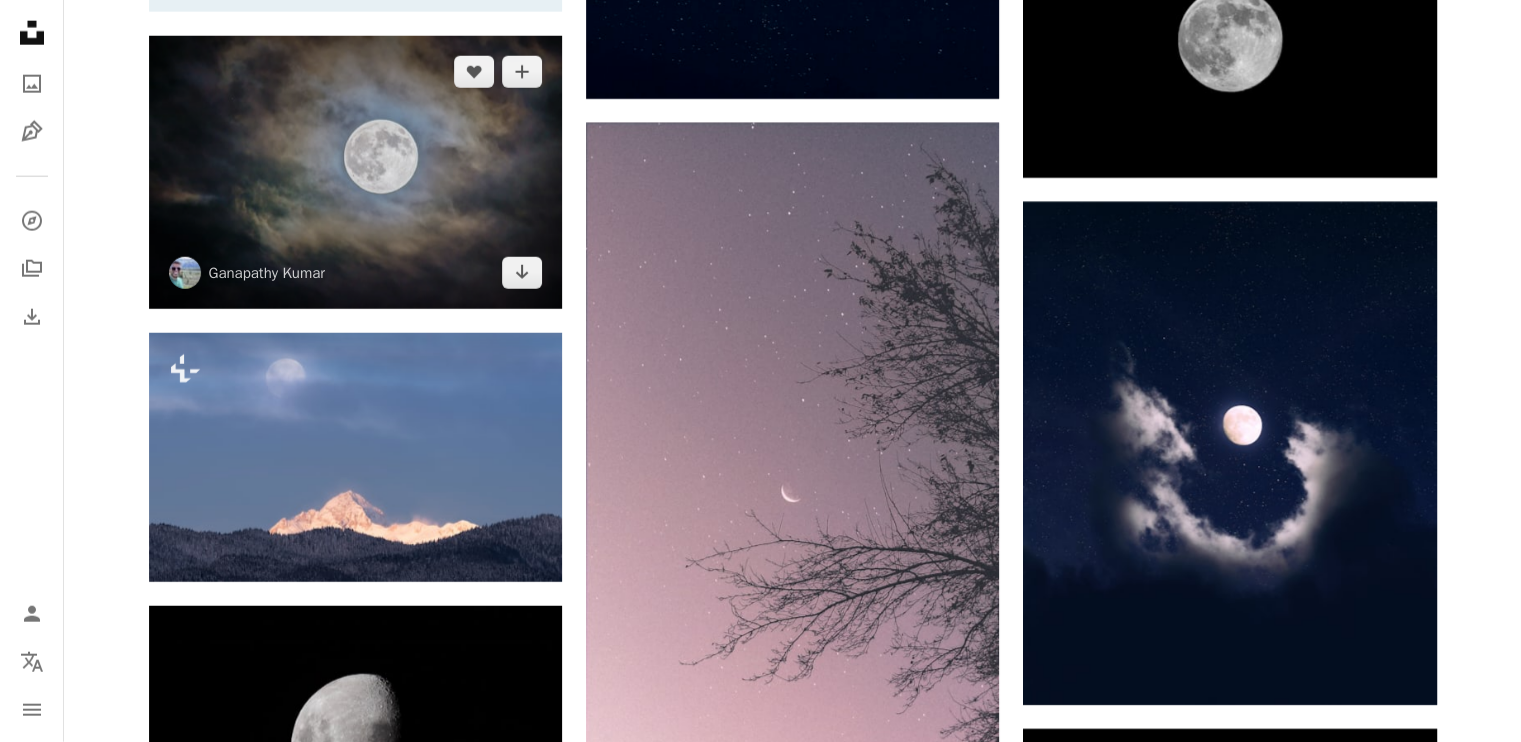click at bounding box center (355, 173) 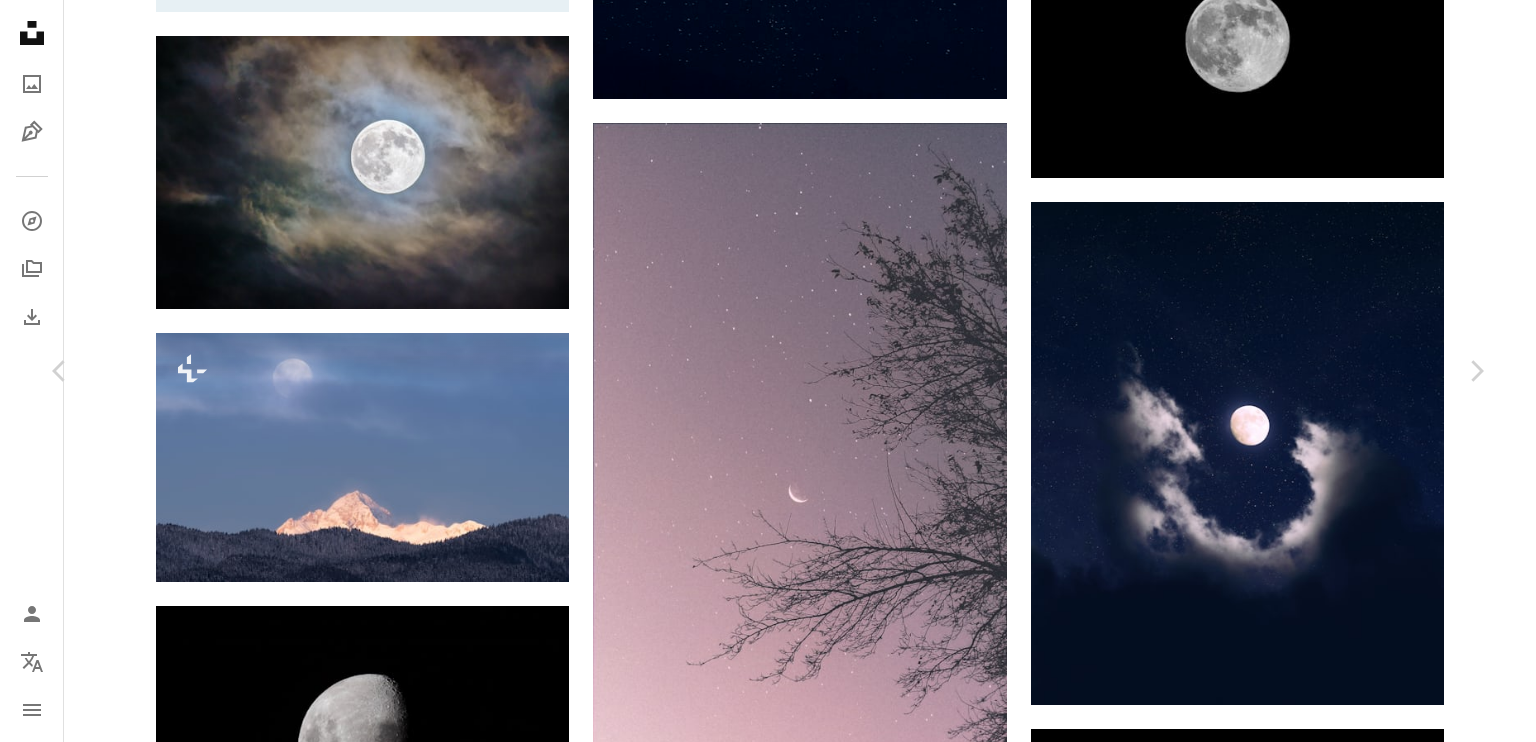 click on "Chevron down" 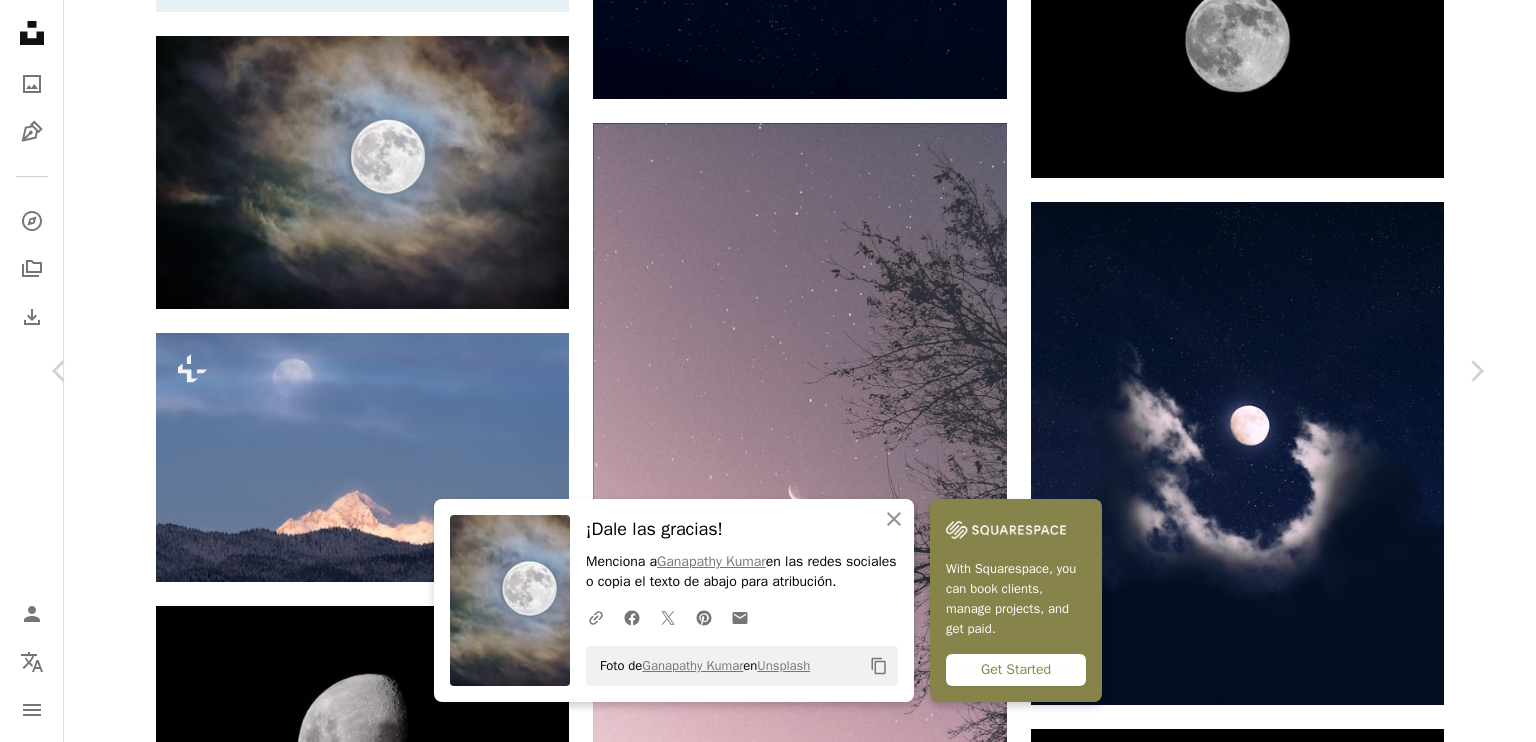 click on "Zoom in" at bounding box center [760, 3038] 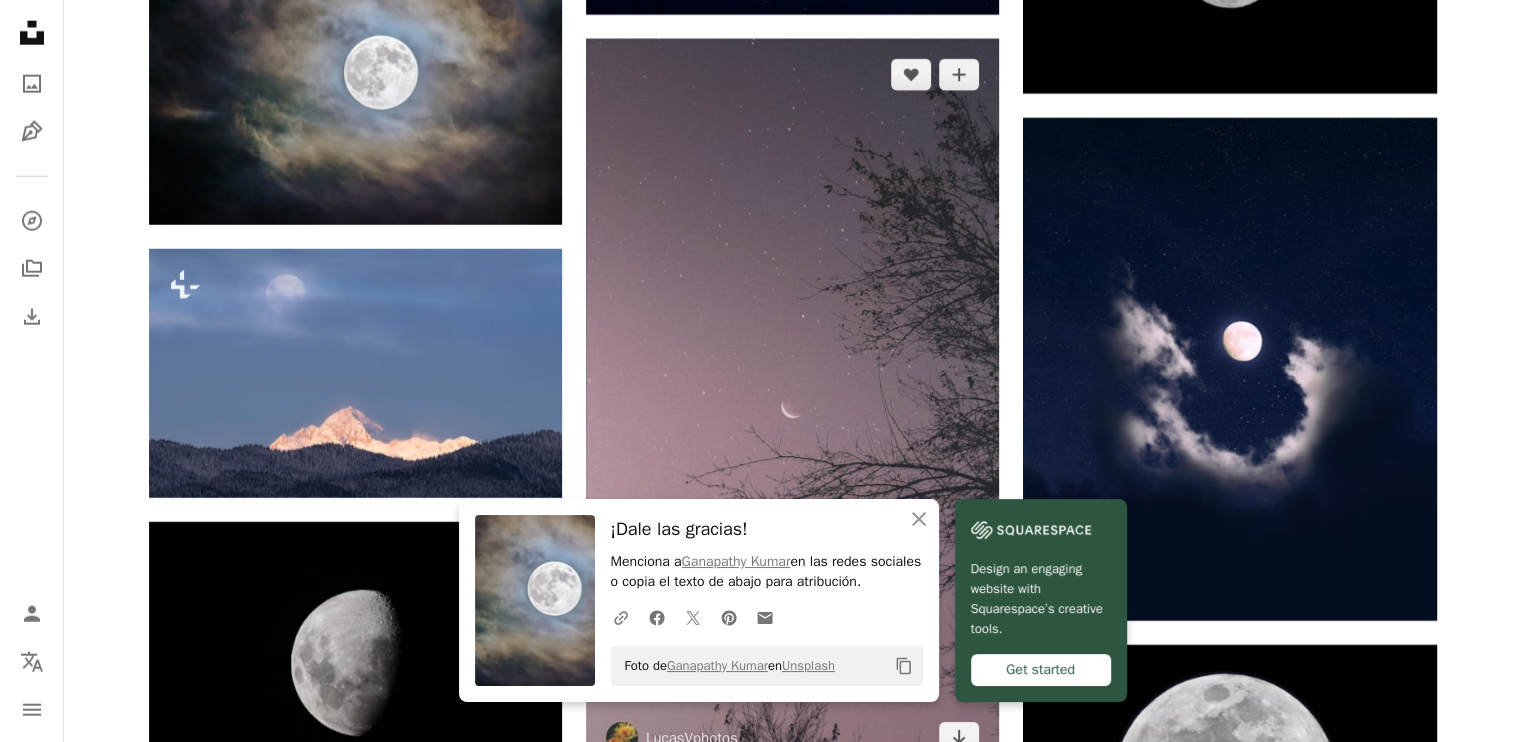 scroll, scrollTop: 5400, scrollLeft: 0, axis: vertical 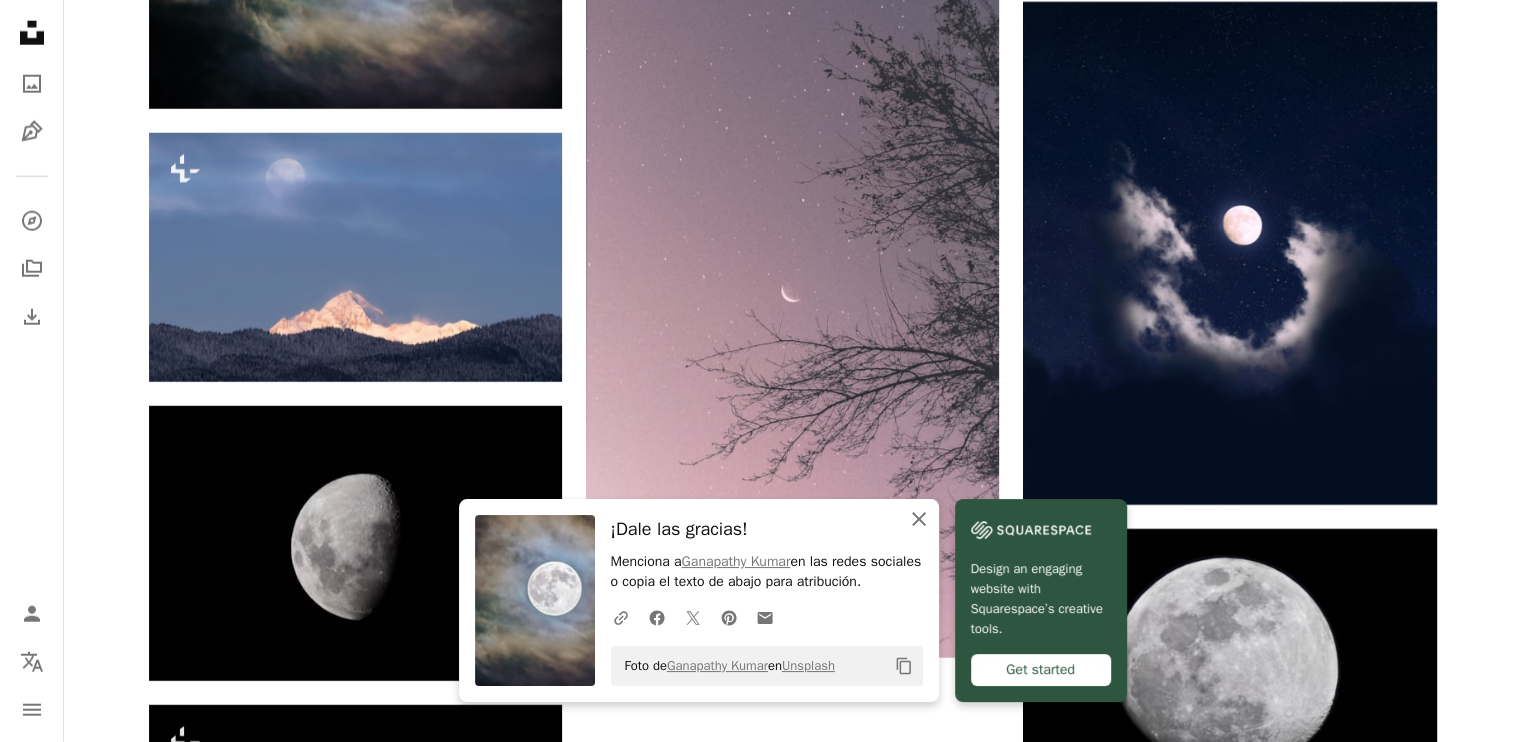 click on "An X shape" 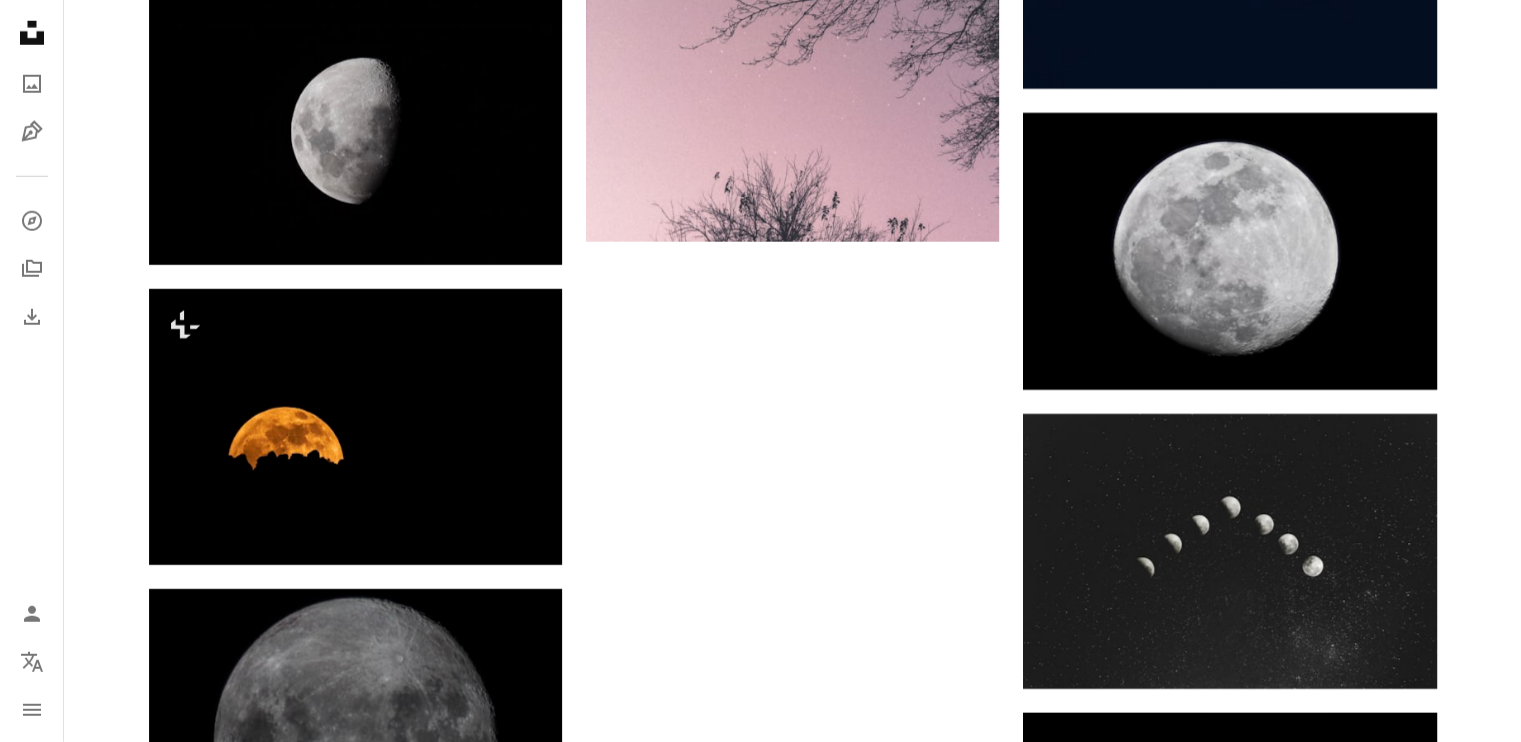 scroll, scrollTop: 5700, scrollLeft: 0, axis: vertical 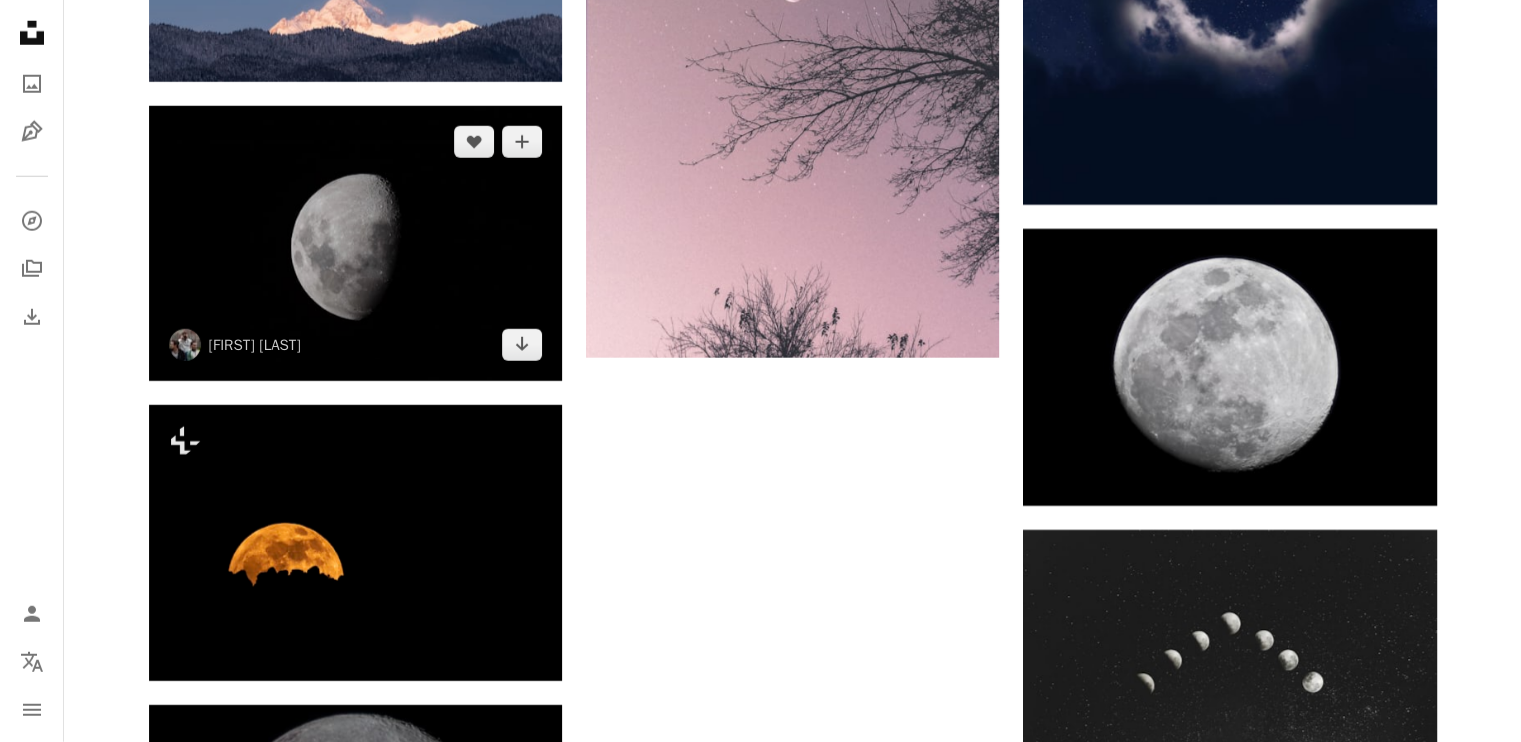click at bounding box center [355, 243] 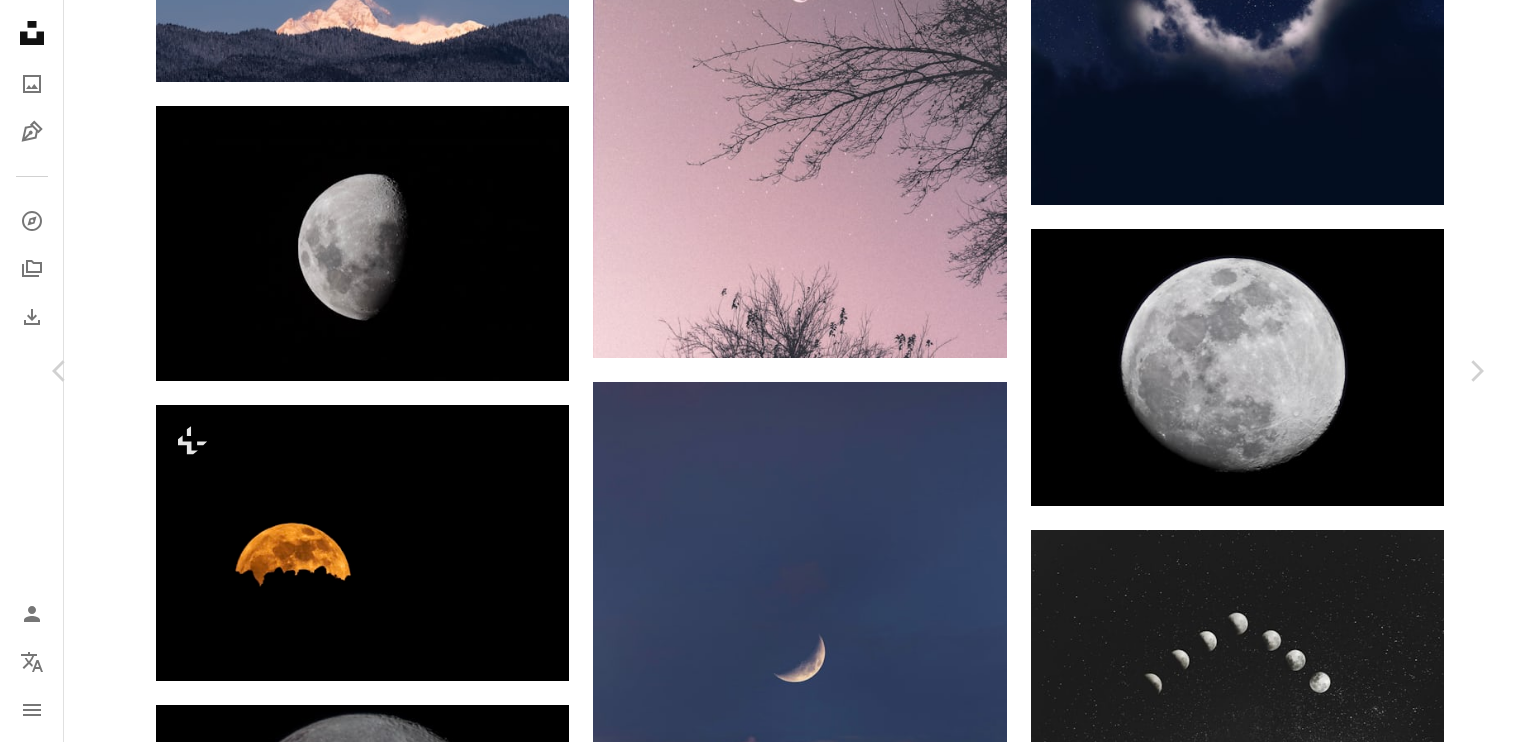 click on "Chevron down" 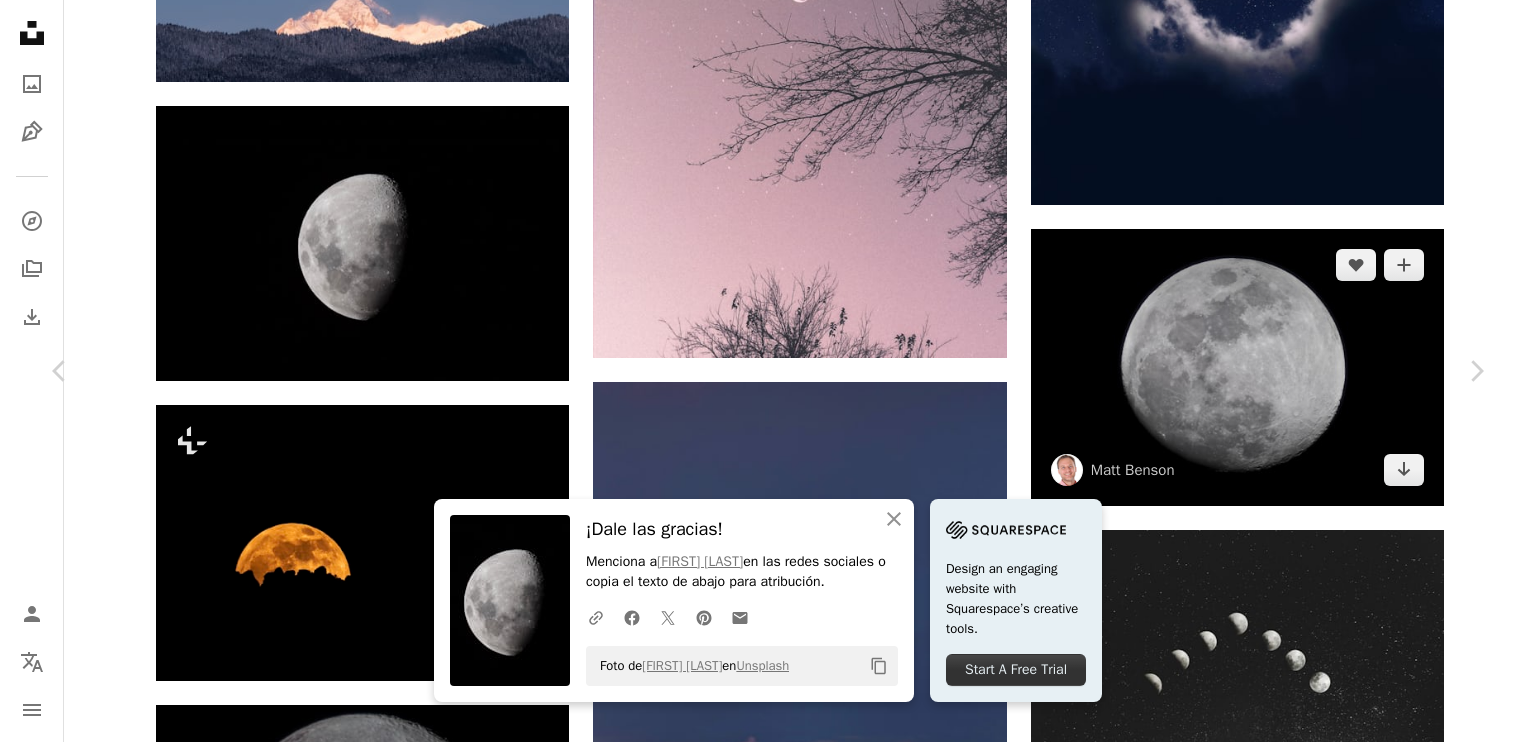 click on "An X shape Chevron left Chevron right An X shape Cerrar ¡Dale las gracias! Menciona a  [NAME]  en las redes sociales o copia el texto de abajo para atribución. A URL sharing icon (chains) Facebook icon X (formerly Twitter) icon Pinterest icon An envelope Foto de  [NAME]  en  Unsplash
Copy content Design an engaging website with Squarespace’s creative tools. Start A Free Trial [NAME] [LAST] A heart A plus sign Descargar gratis Chevron down Zoom in Visualizaciones [PHONE] Descargas 28.547 Presentado en Fotos A forward-right arrow Compartir Info icon Información More Actions A map marker [LOCATION], [CITY], [COUNTRY] Calendar outlined Publicado el  19 de mayo de 2017 Camera Canon, EOS 5DS R Safety Uso gratuito bajo la  Licencia Unsplash negro espacio oscuro fondo negro luna Noche gris Estrellas Lado oscuro cráter Cráteres universo [COUNTRY] al aire libre astronomía espacio exterior [CITY] Imágenes gratuitas Explora imágenes premium relacionadas en iStock  |" at bounding box center (768, 5496) 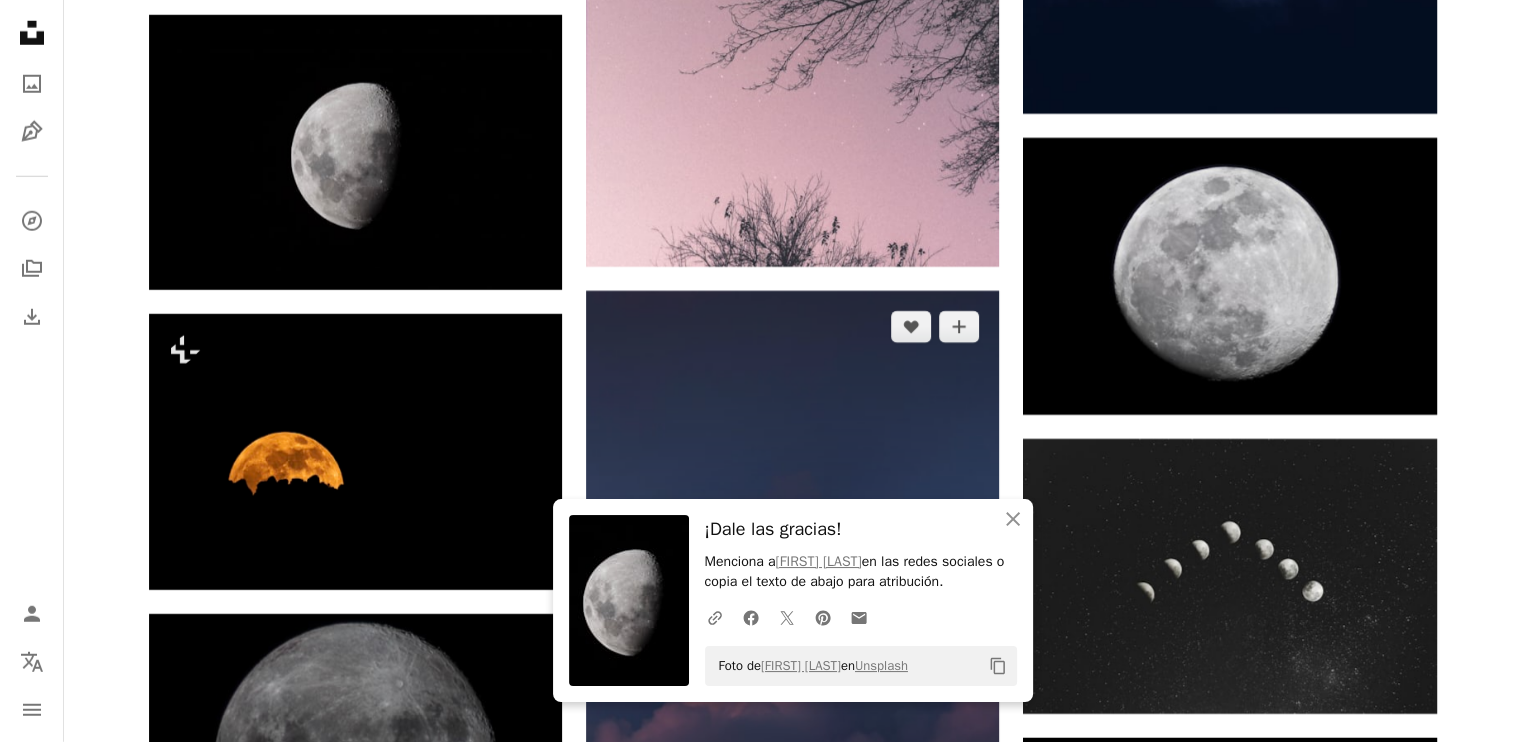 scroll, scrollTop: 5900, scrollLeft: 0, axis: vertical 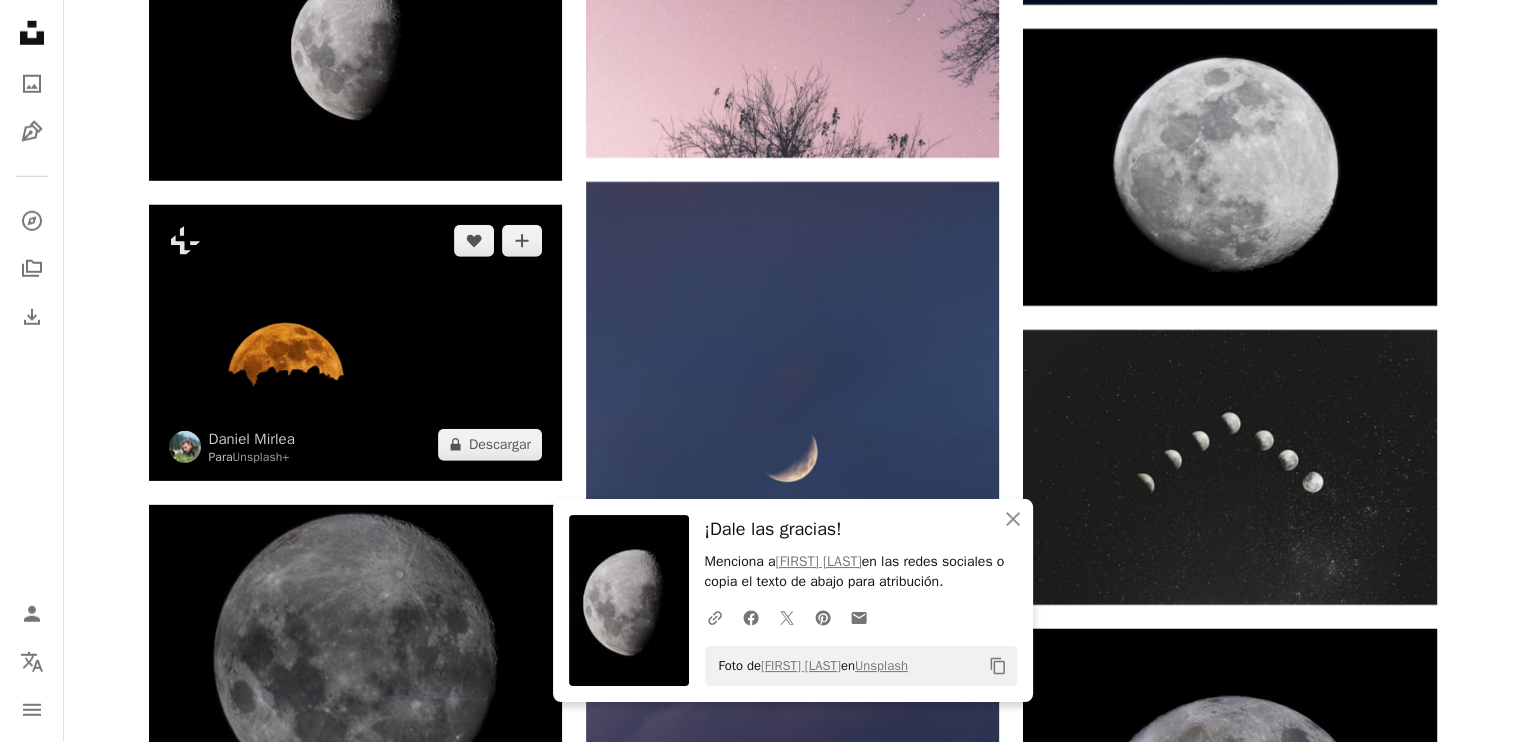 click at bounding box center (355, 342) 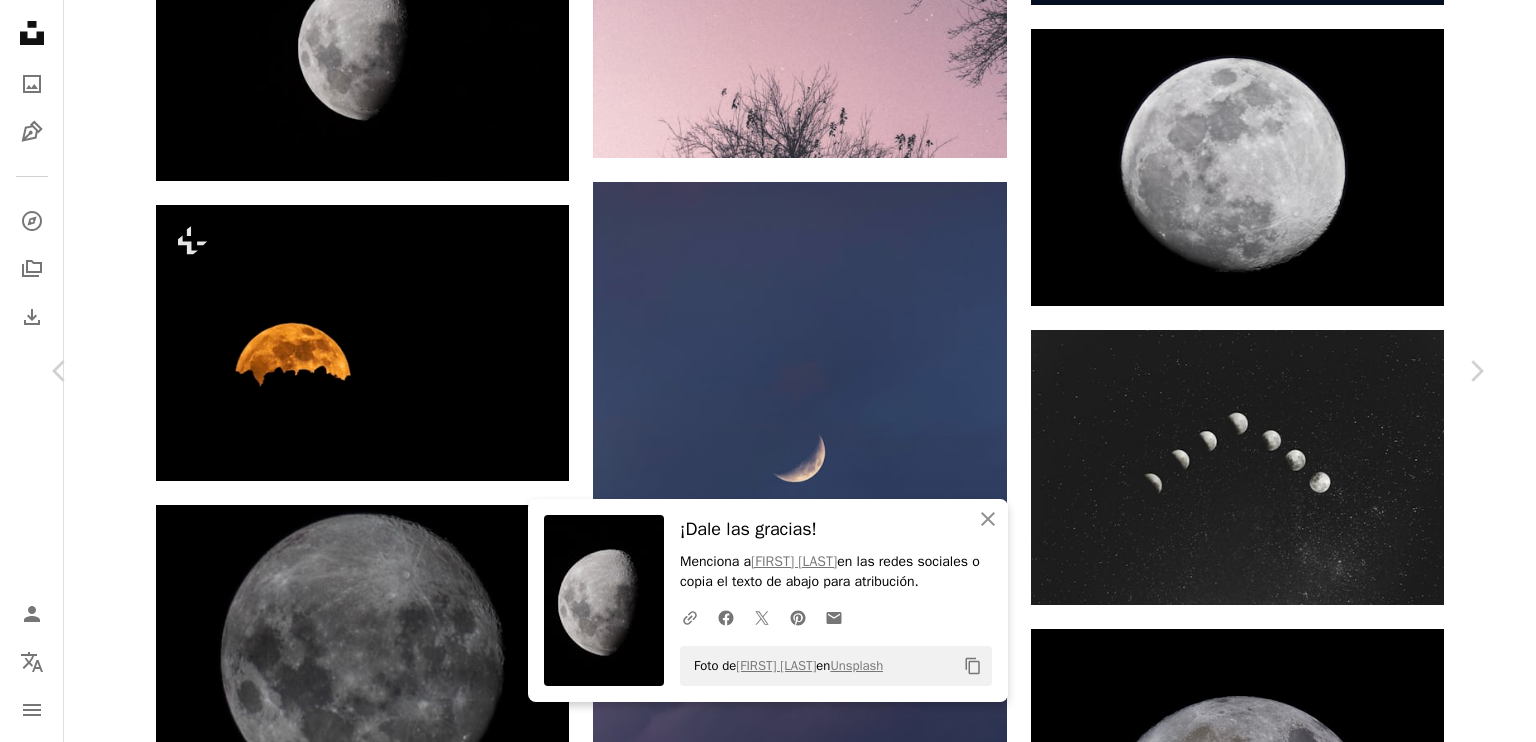 click on "An X shape Chevron left Chevron right An X shape Cerrar ¡Dale las gracias! Menciona a  [NAME]  en las redes sociales o copia el texto de abajo para atribución. A URL sharing icon (chains) Facebook icon X (formerly Twitter) icon Pinterest icon An envelope Foto de  [NAME]  en  Unsplash
Copy content [NAME] [LAST] Para  Unsplash+ A heart A plus sign A lock Descargar Zoom in Presentado en Fotos ,  Naturaleza A forward-right arrow Compartir More Actions Calendar outlined Publicado el  27 de noviembre de 2023 Camera SONY, ILCE-1 Safety Con la  Licencia Unsplash+ papel tapiz fondo Imágenes 4K abstracto negro oscuro escritorio papel pintado oscuro luna Cielo nocturno Fondo oscuro paisaje minimalista fondo de pantalla de modo oscuro OLED Modo oscuro Fotografía nocturna Fondo de modo oscuro Fondos de pantallas en modo oscuro Imágenes gratuitas De esta serie Plus sign for Unsplash+ Plus sign for Unsplash+ Imágenes relacionadas Plus sign for Unsplash+ A heart A plus sign Francesco Ungaro Para" at bounding box center [768, 5296] 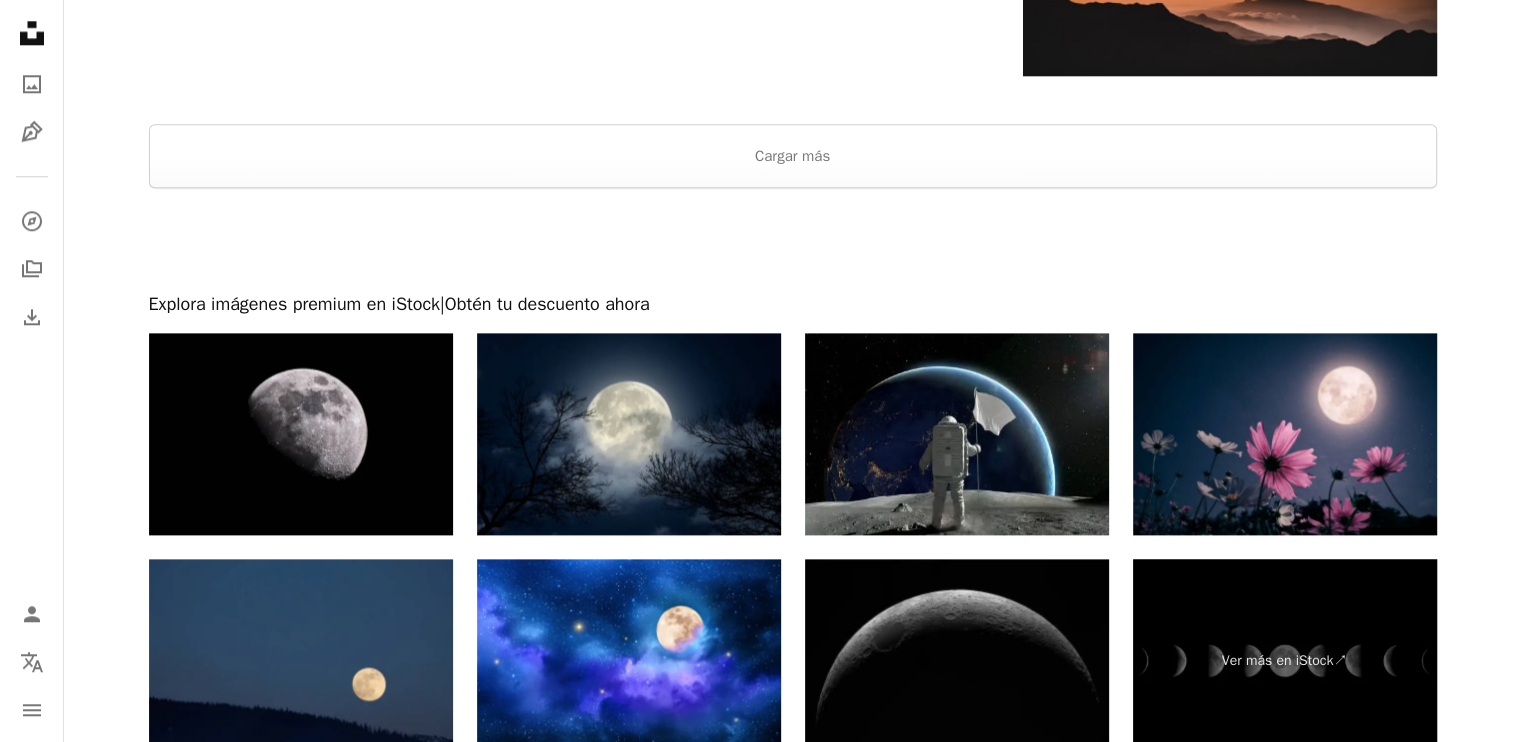 scroll, scrollTop: 10080, scrollLeft: 0, axis: vertical 